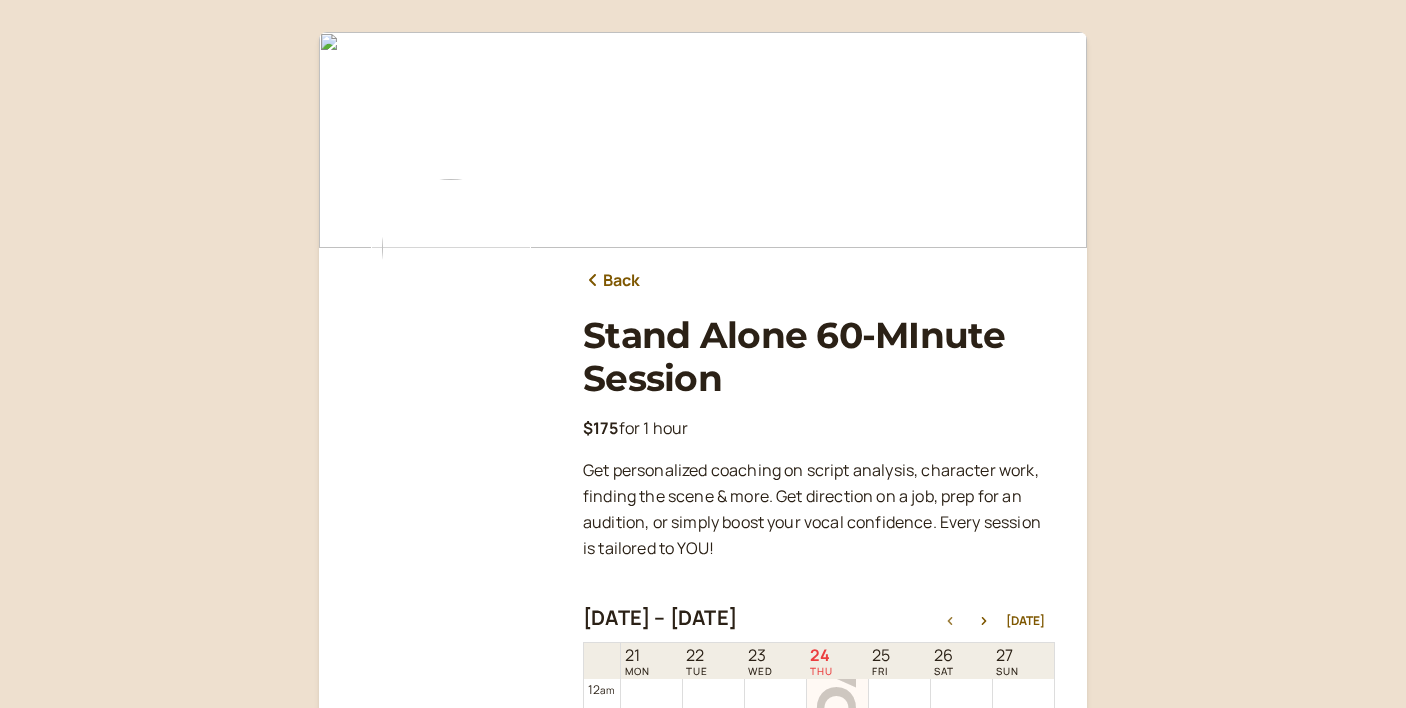 scroll, scrollTop: 135, scrollLeft: 0, axis: vertical 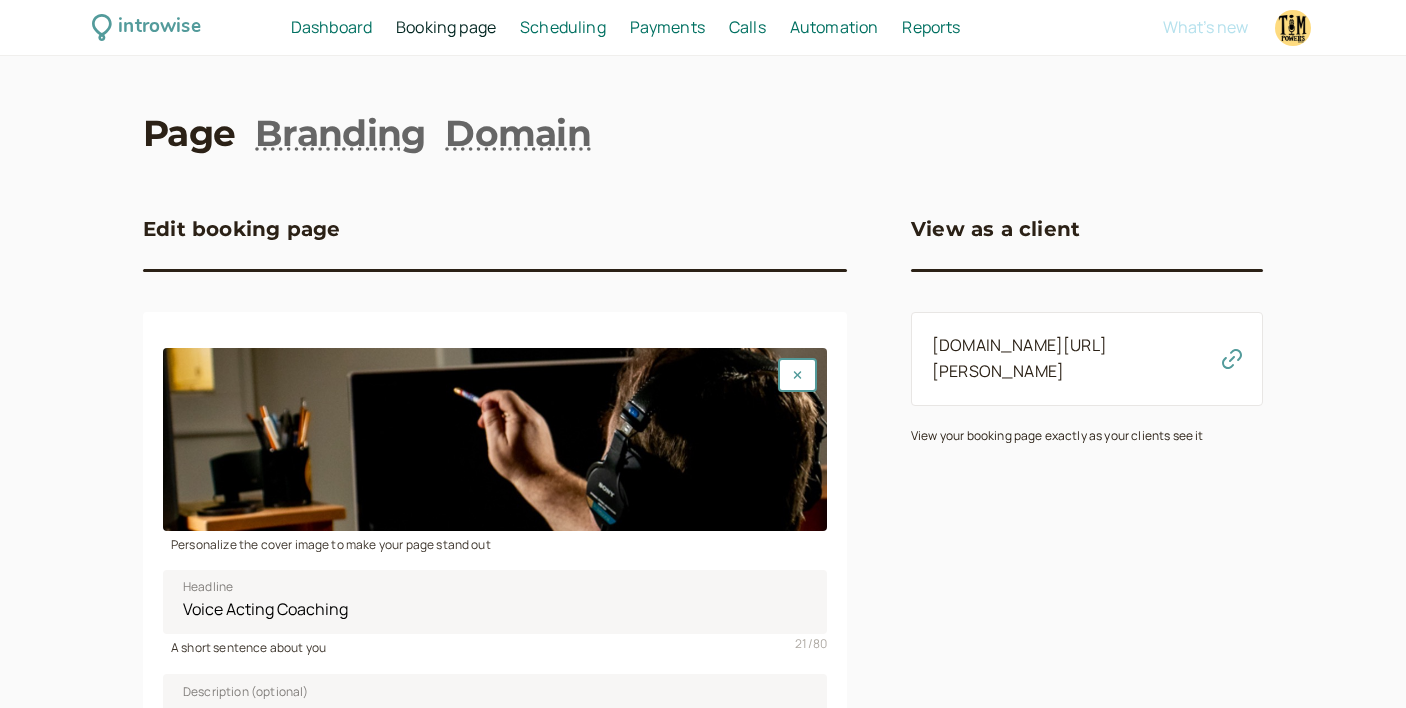 click on "Payments" at bounding box center [667, 27] 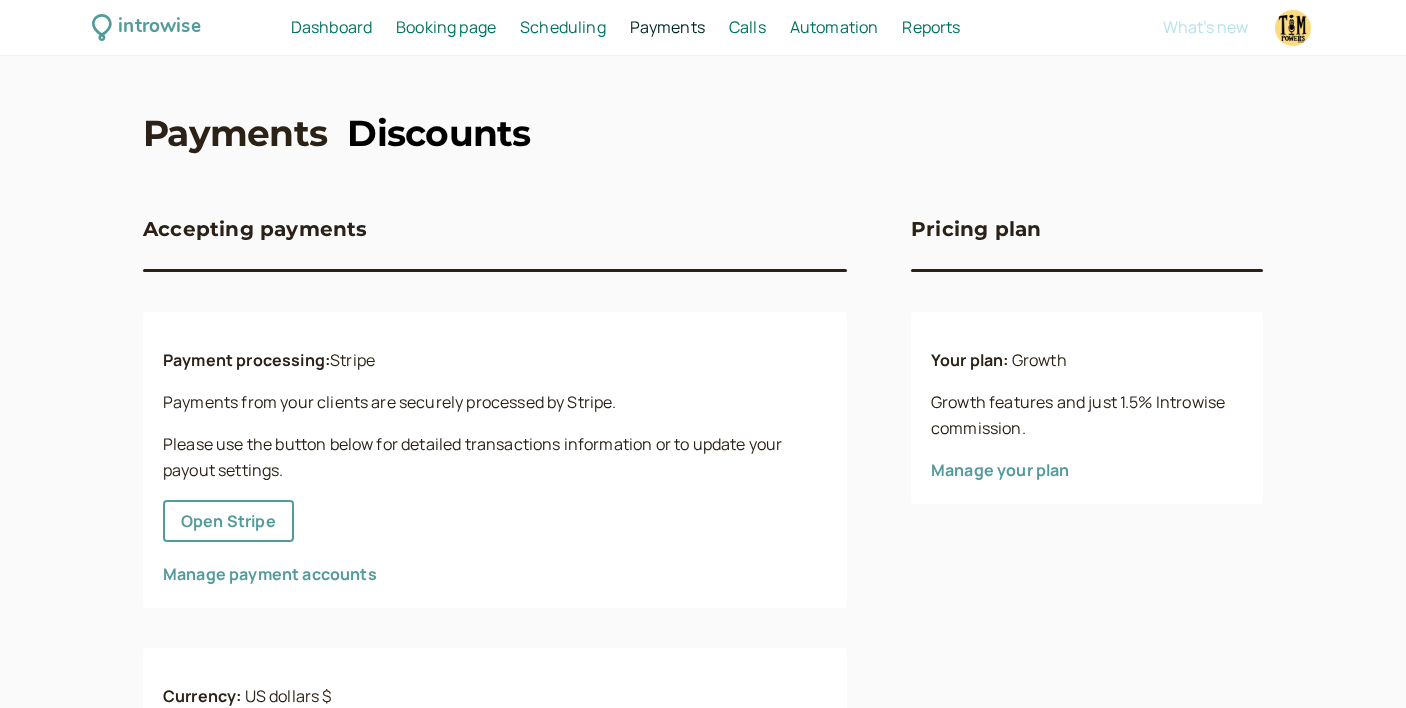 click on "Discounts" at bounding box center [439, 133] 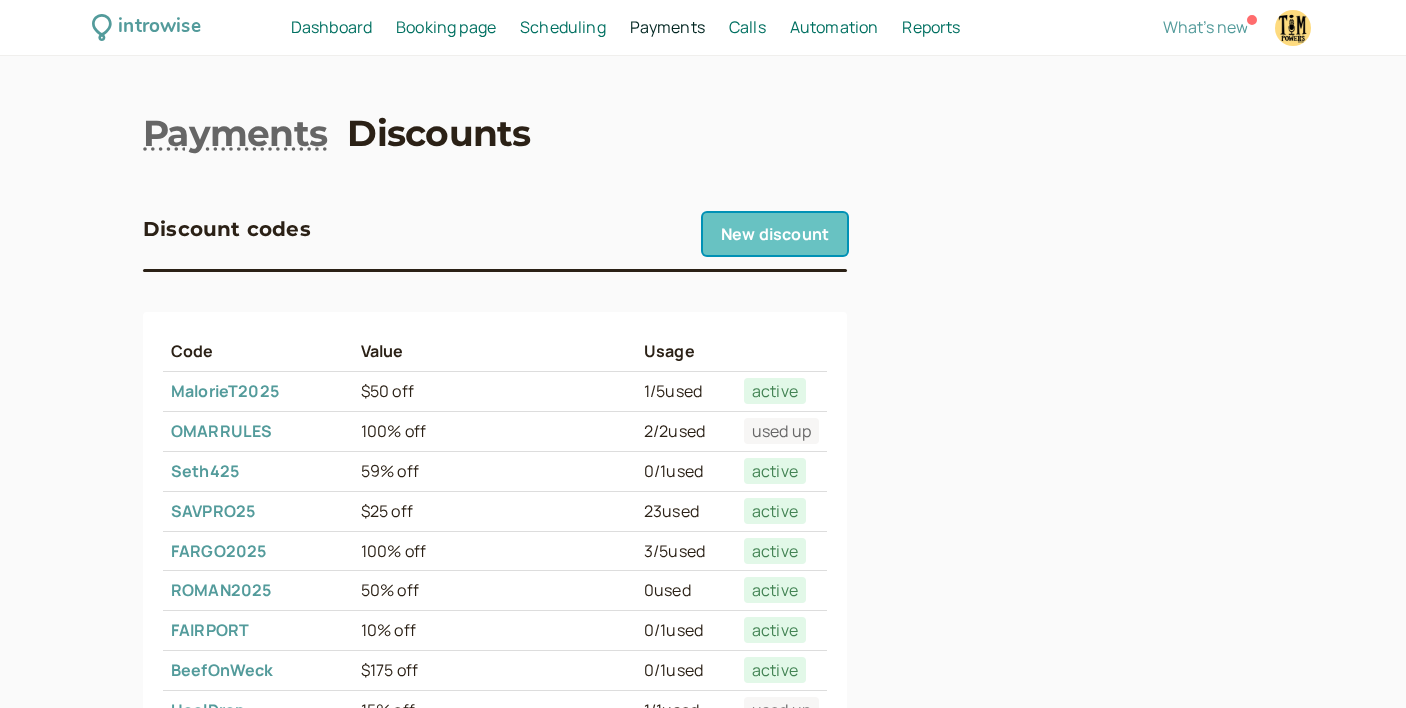 click on "New discount" at bounding box center [775, 234] 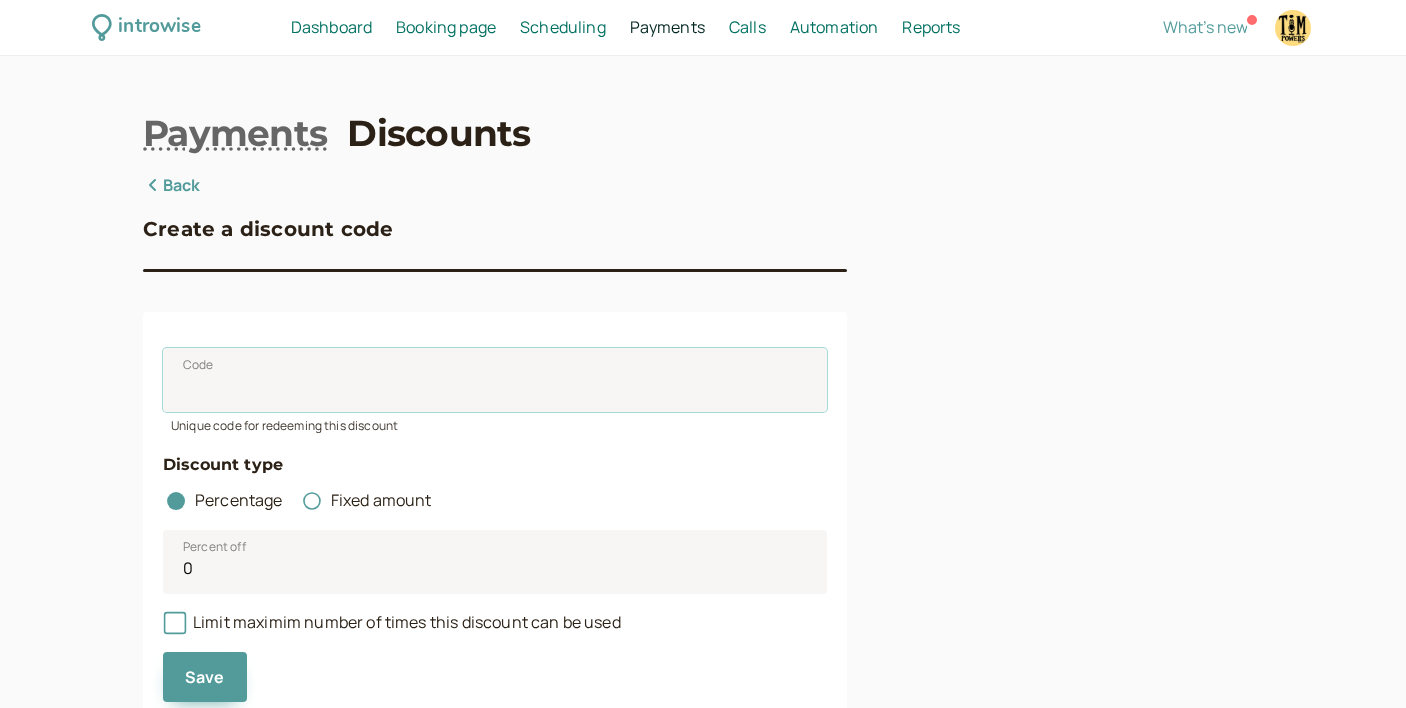 drag, startPoint x: 290, startPoint y: 368, endPoint x: 76, endPoint y: 337, distance: 216.23367 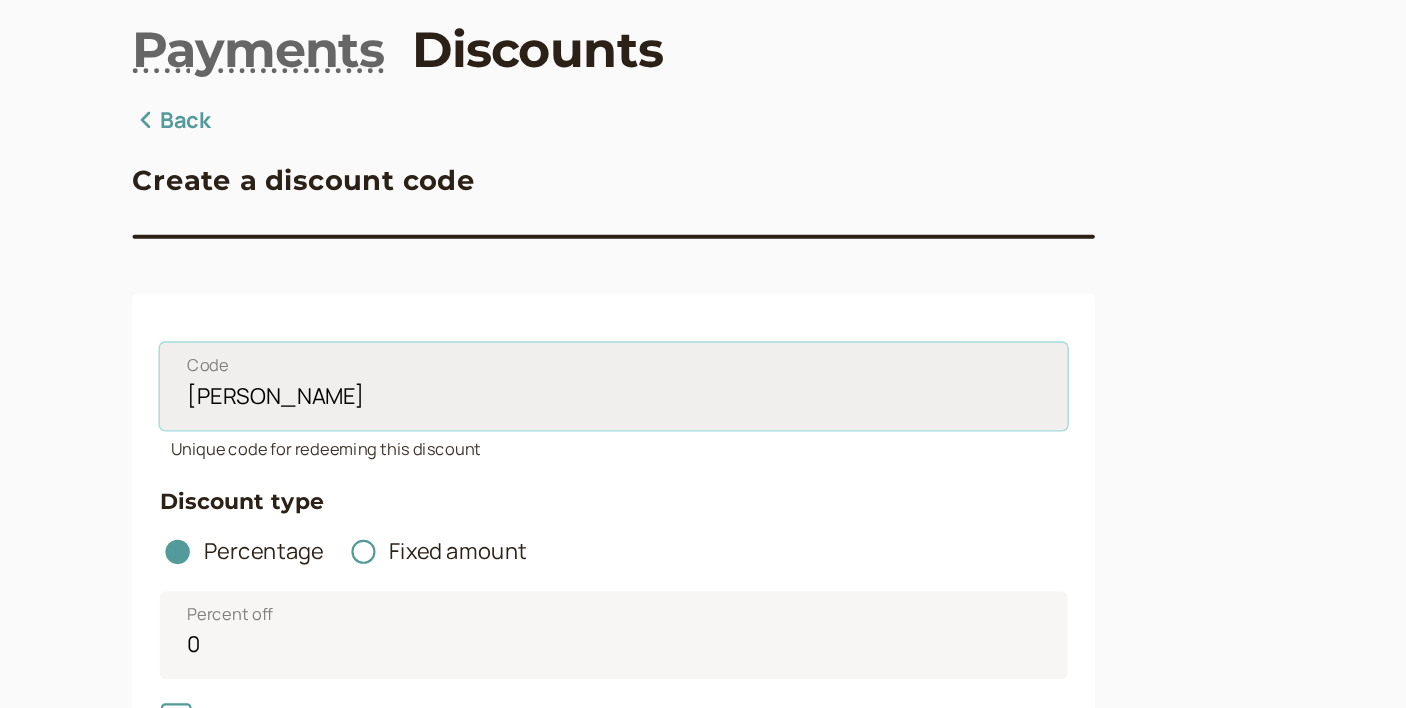 click on "[PERSON_NAME]" at bounding box center (495, 380) 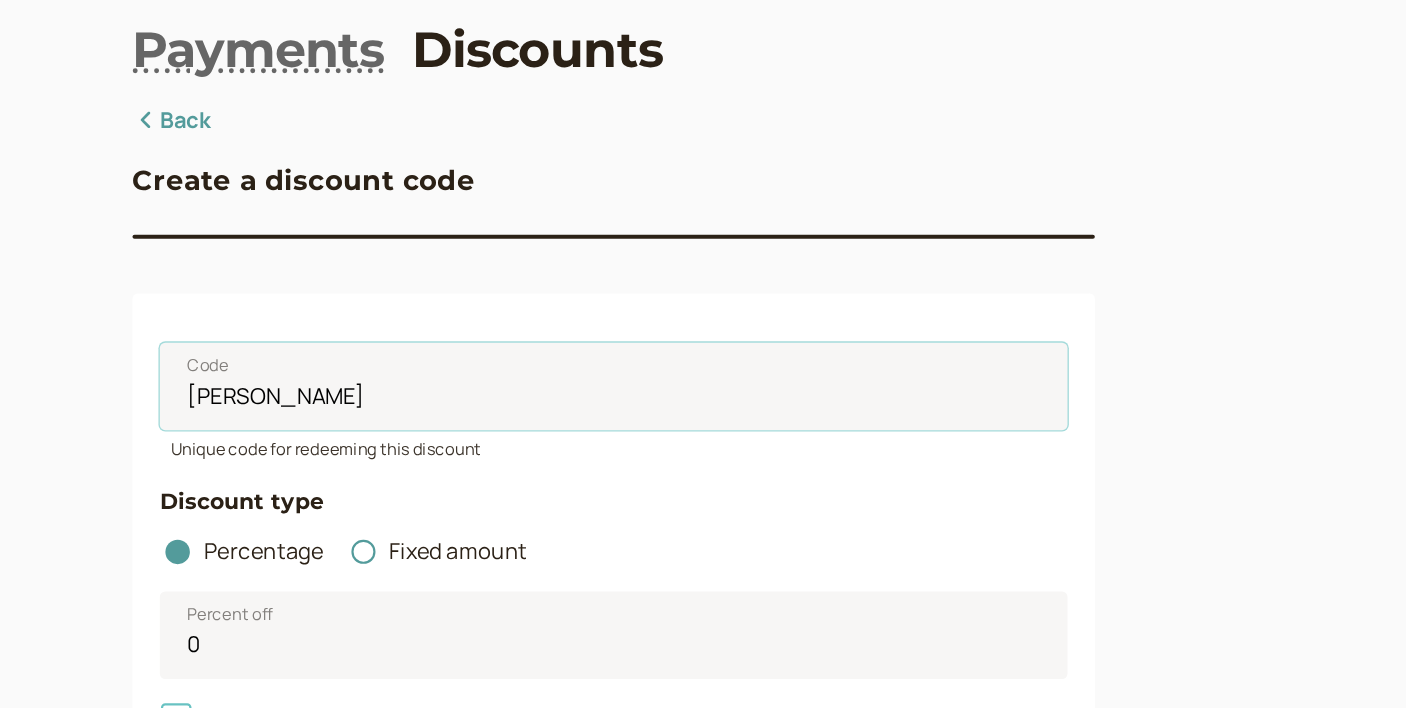 type on "[PERSON_NAME]" 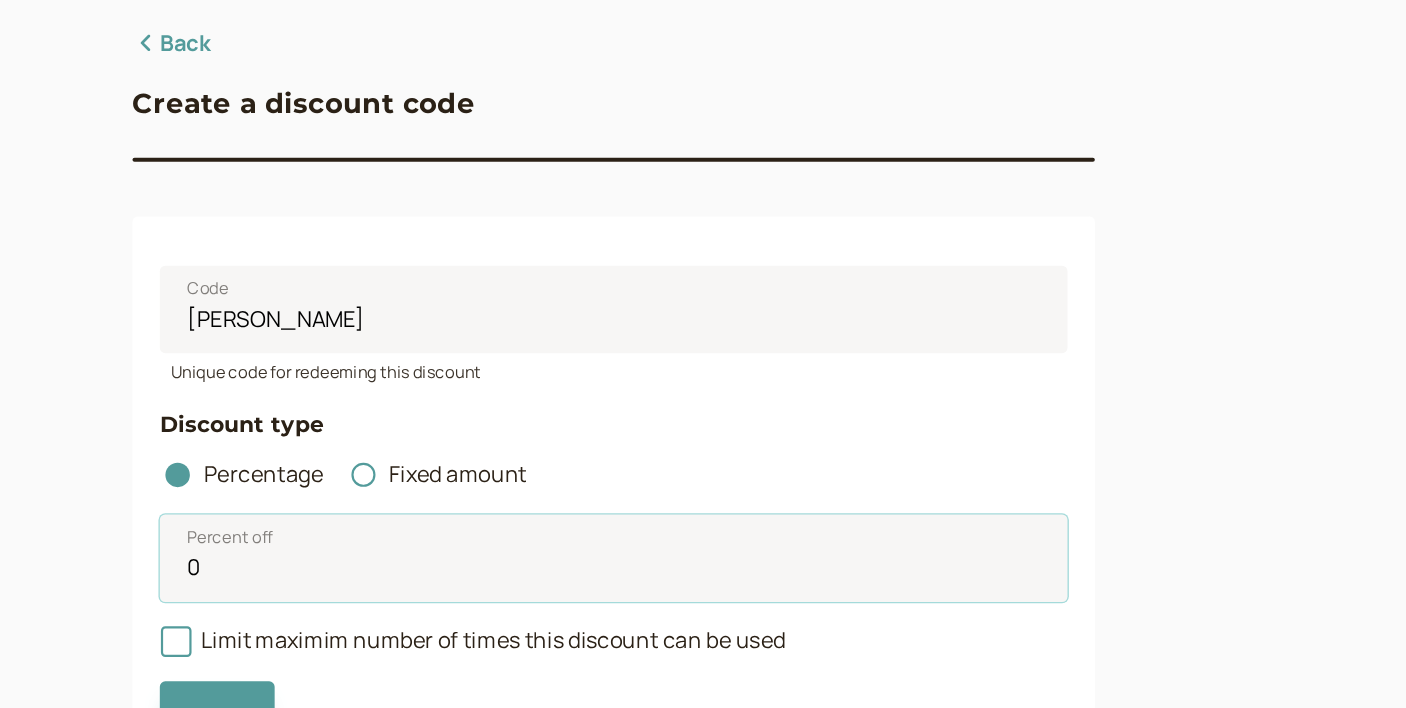 drag, startPoint x: 235, startPoint y: 563, endPoint x: 153, endPoint y: 565, distance: 82.02438 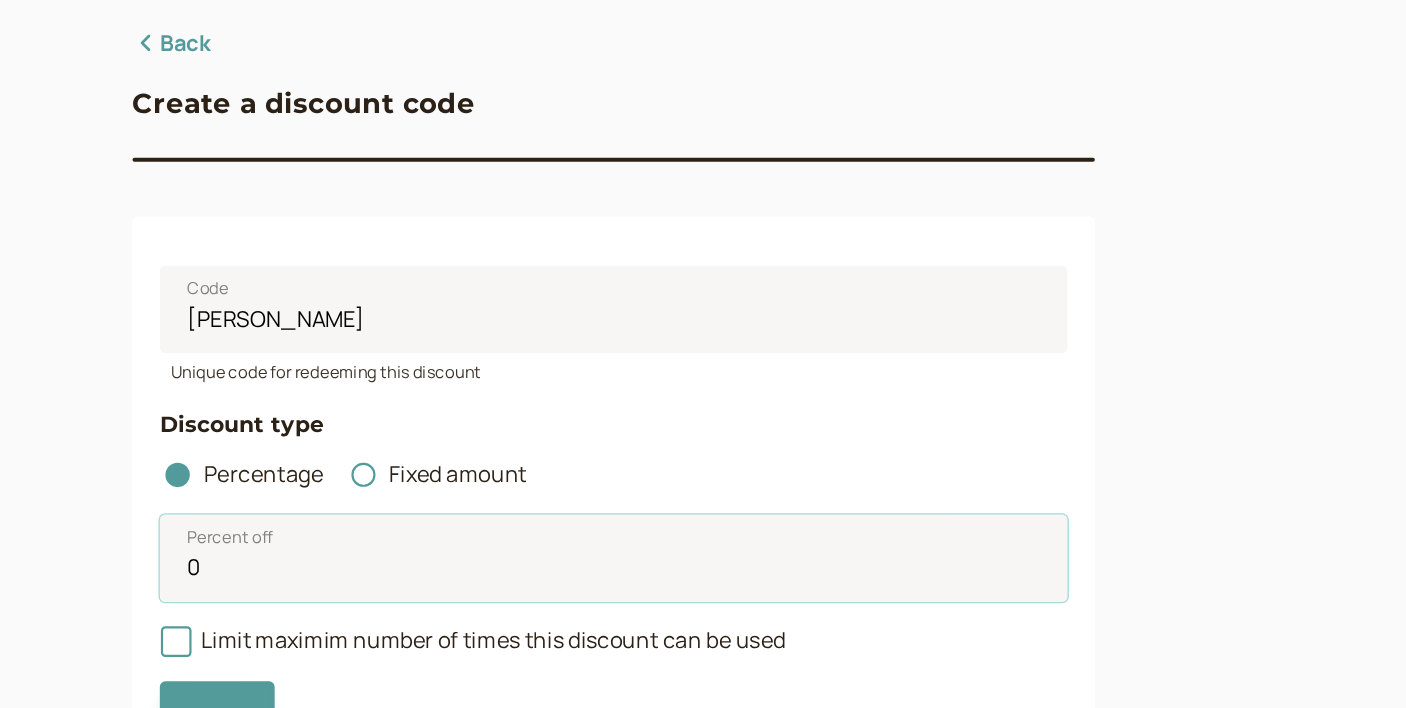 click on "Code [PERSON_NAME] Unique code for redeeming this discount Discount type Percentage Fixed amount Percent off 0 Limit maximim number of times this discount can be used Save" at bounding box center [495, 516] 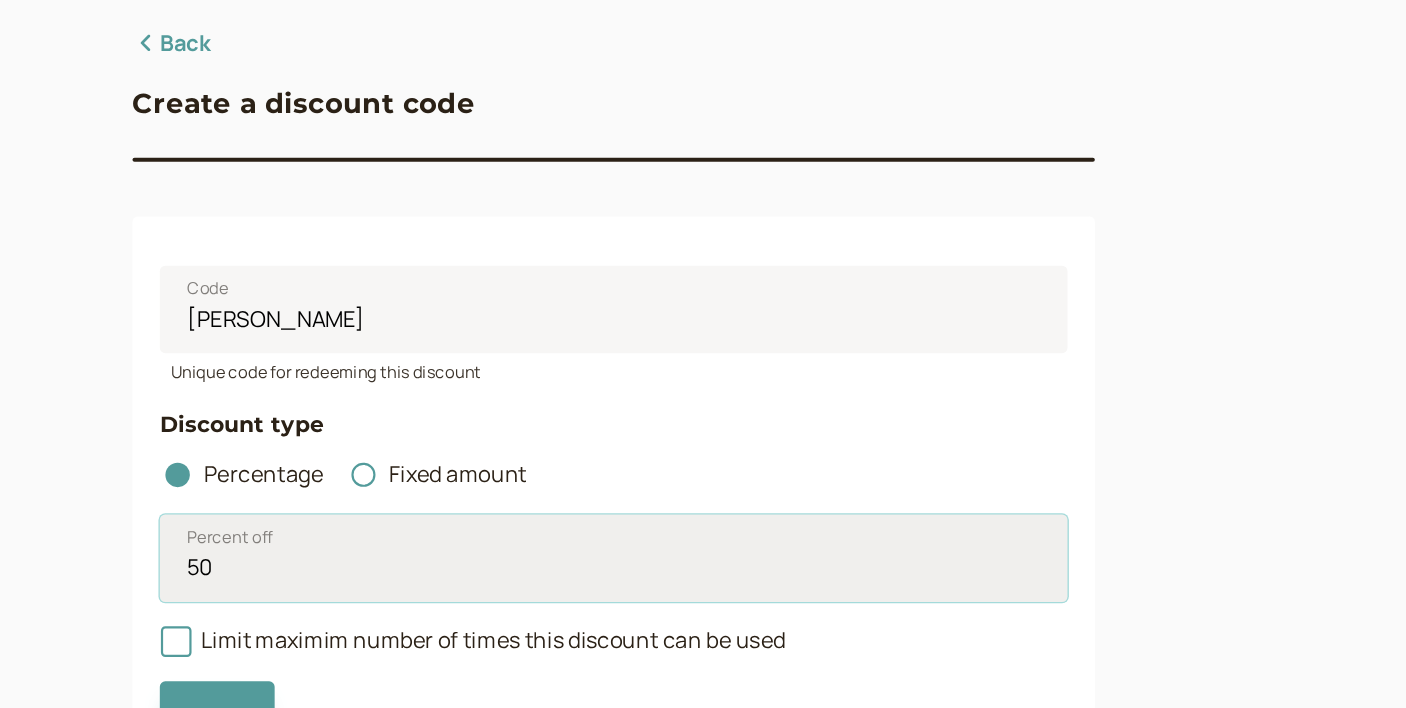 click on "50" at bounding box center [495, 562] 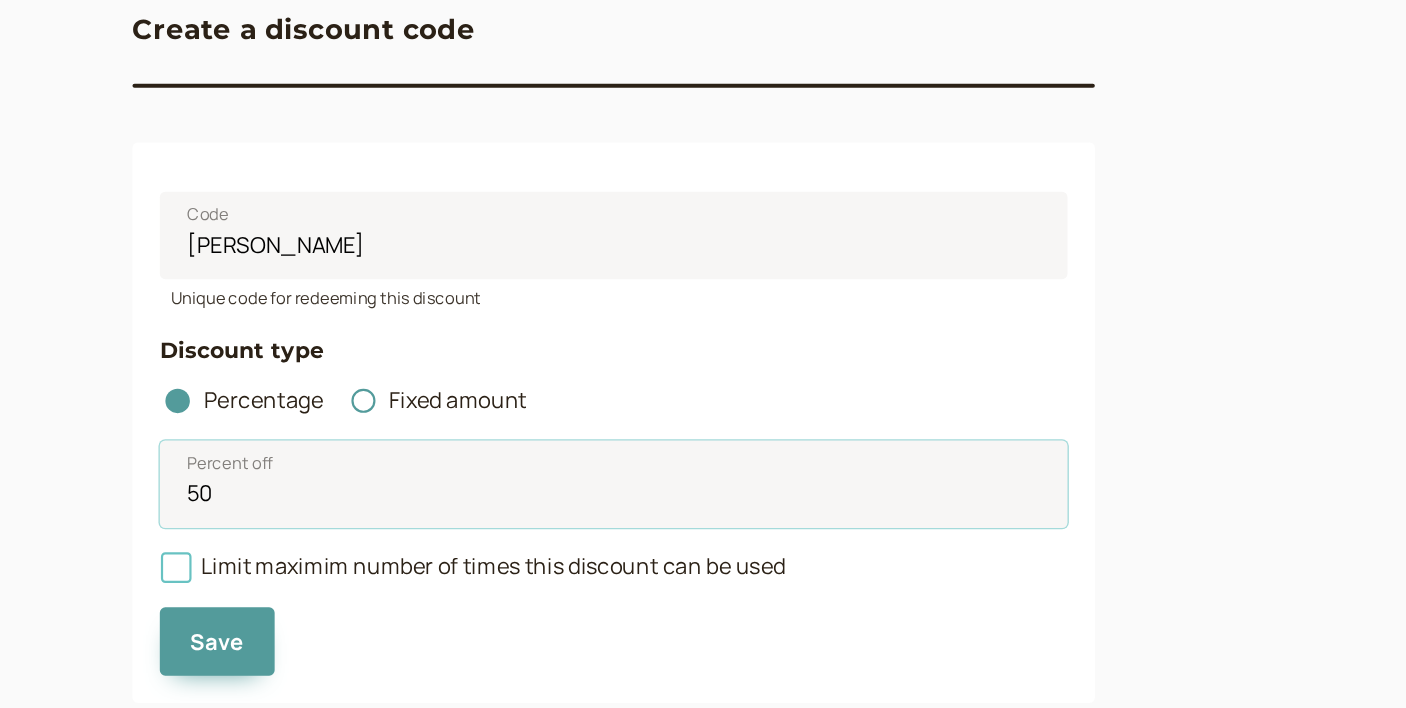 scroll, scrollTop: 21, scrollLeft: 0, axis: vertical 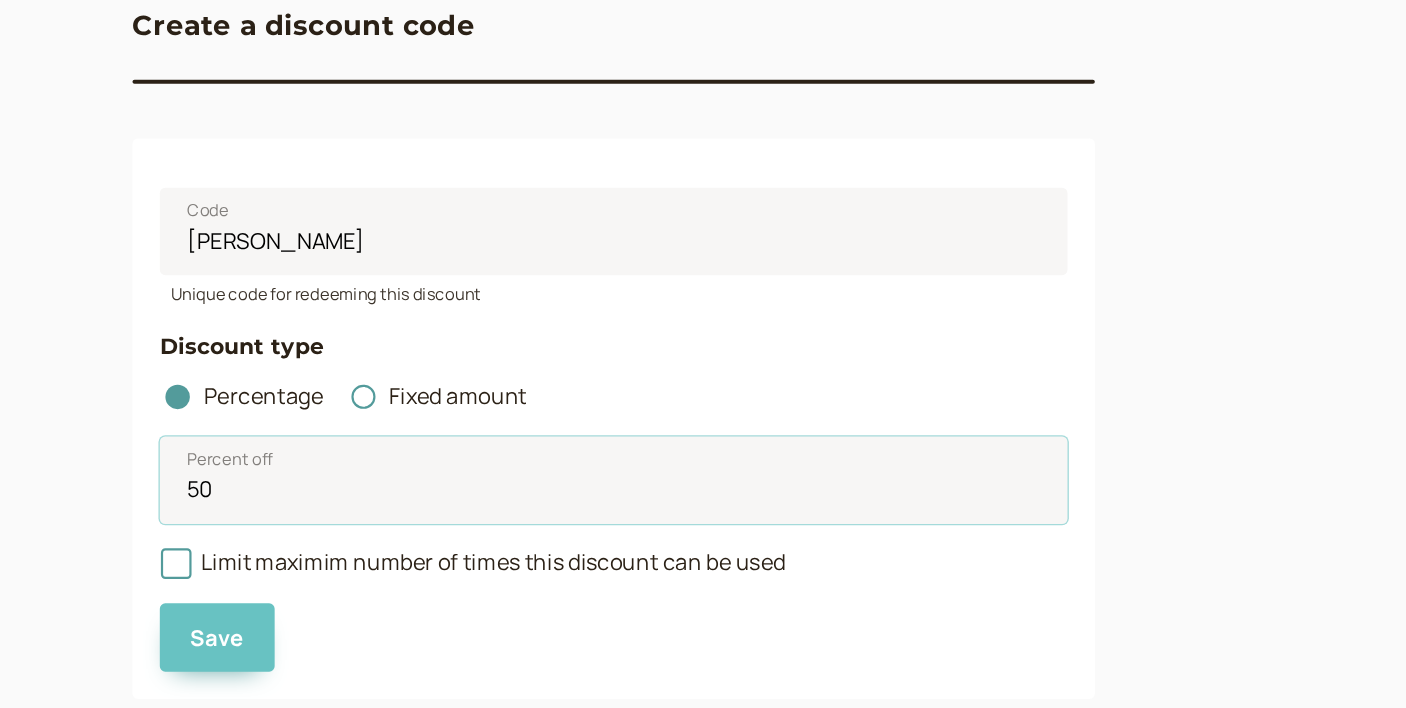 type on "50" 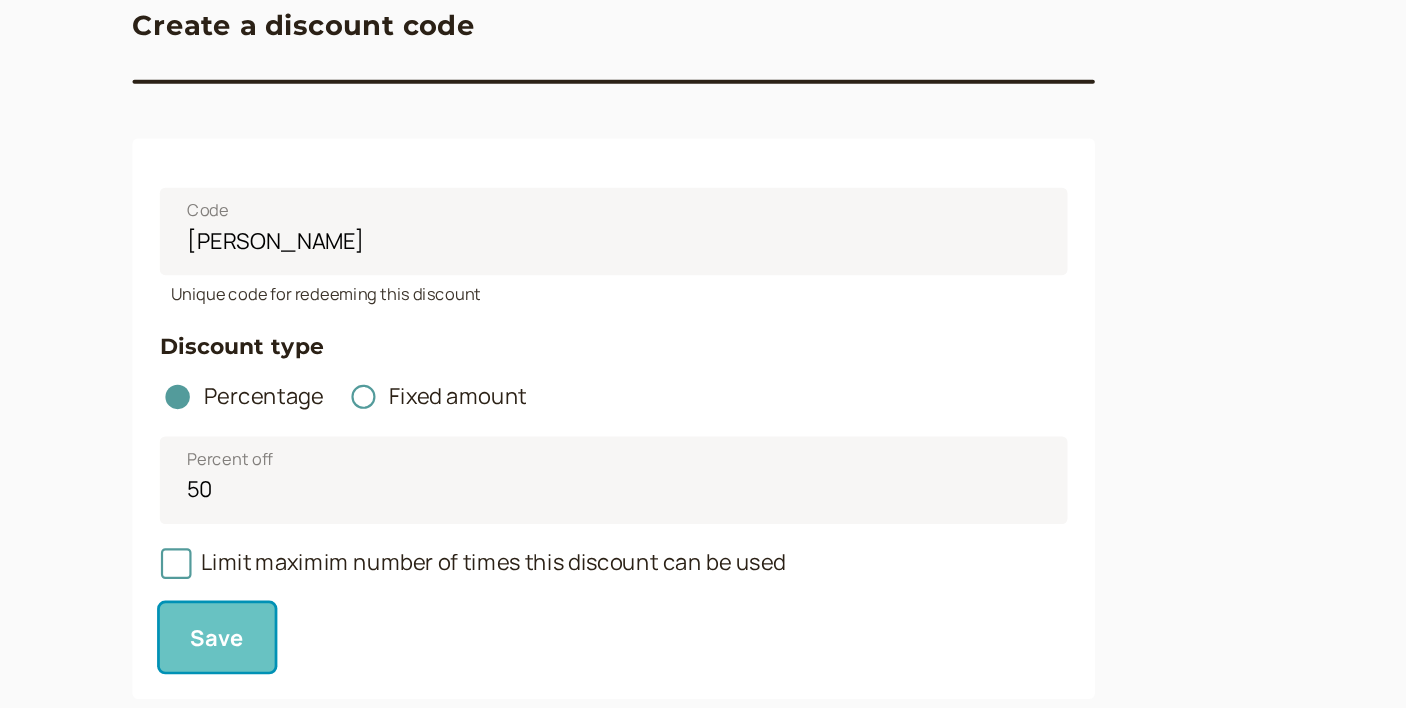 click on "Save" at bounding box center (205, 656) 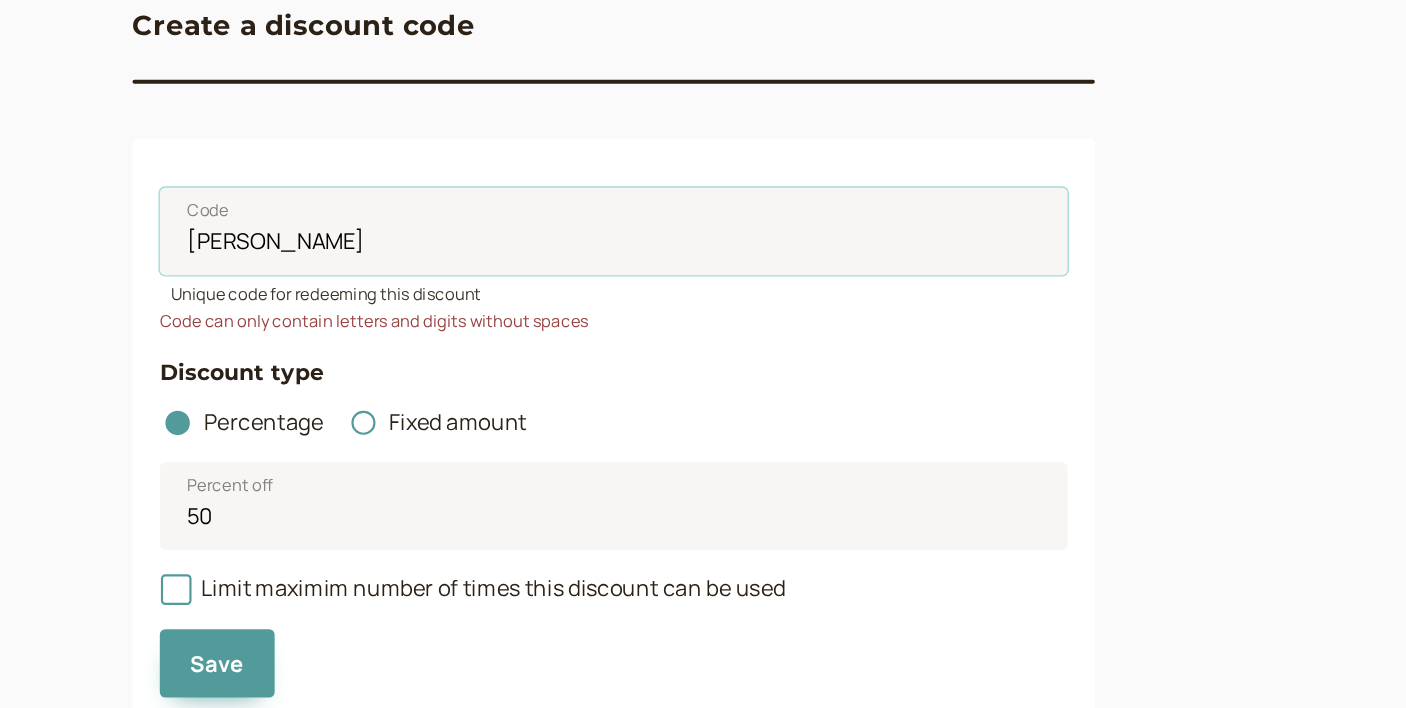 drag, startPoint x: 184, startPoint y: 367, endPoint x: 128, endPoint y: 367, distance: 56 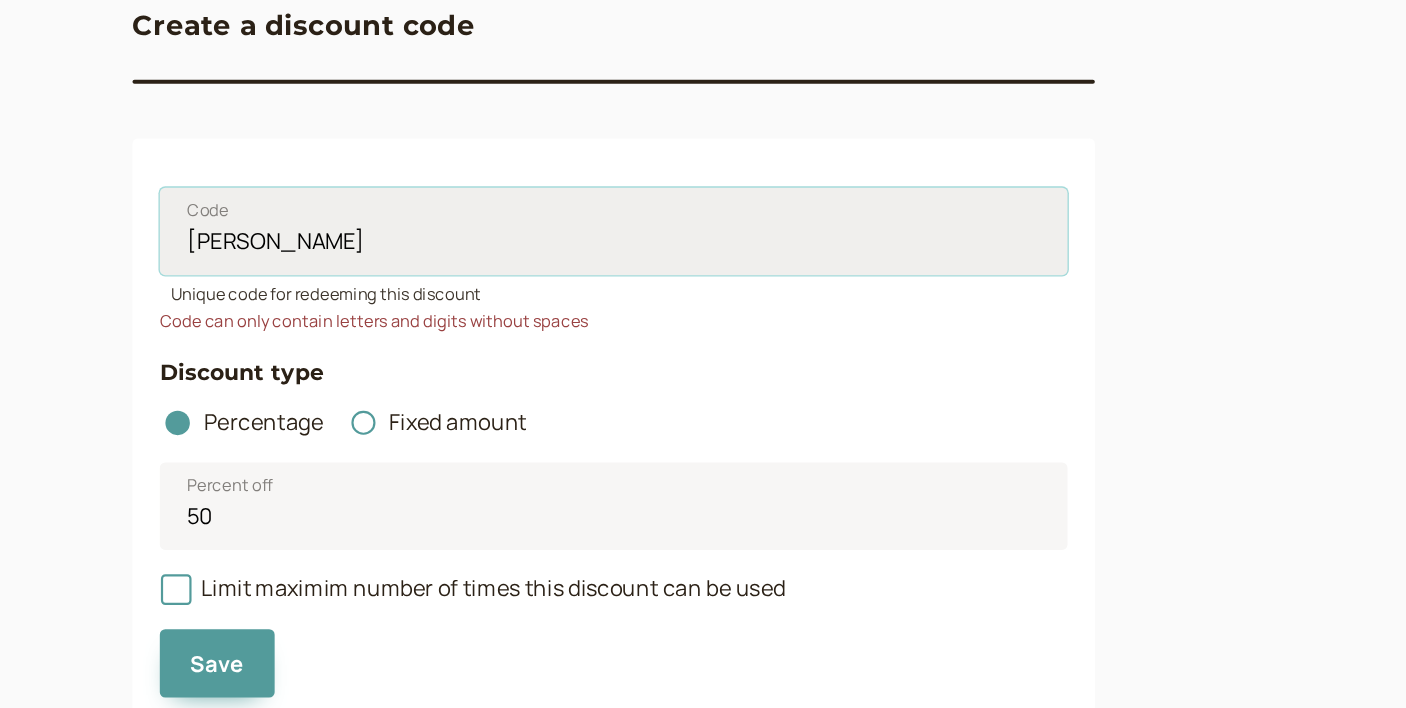 click on "[PERSON_NAME]" at bounding box center [495, 359] 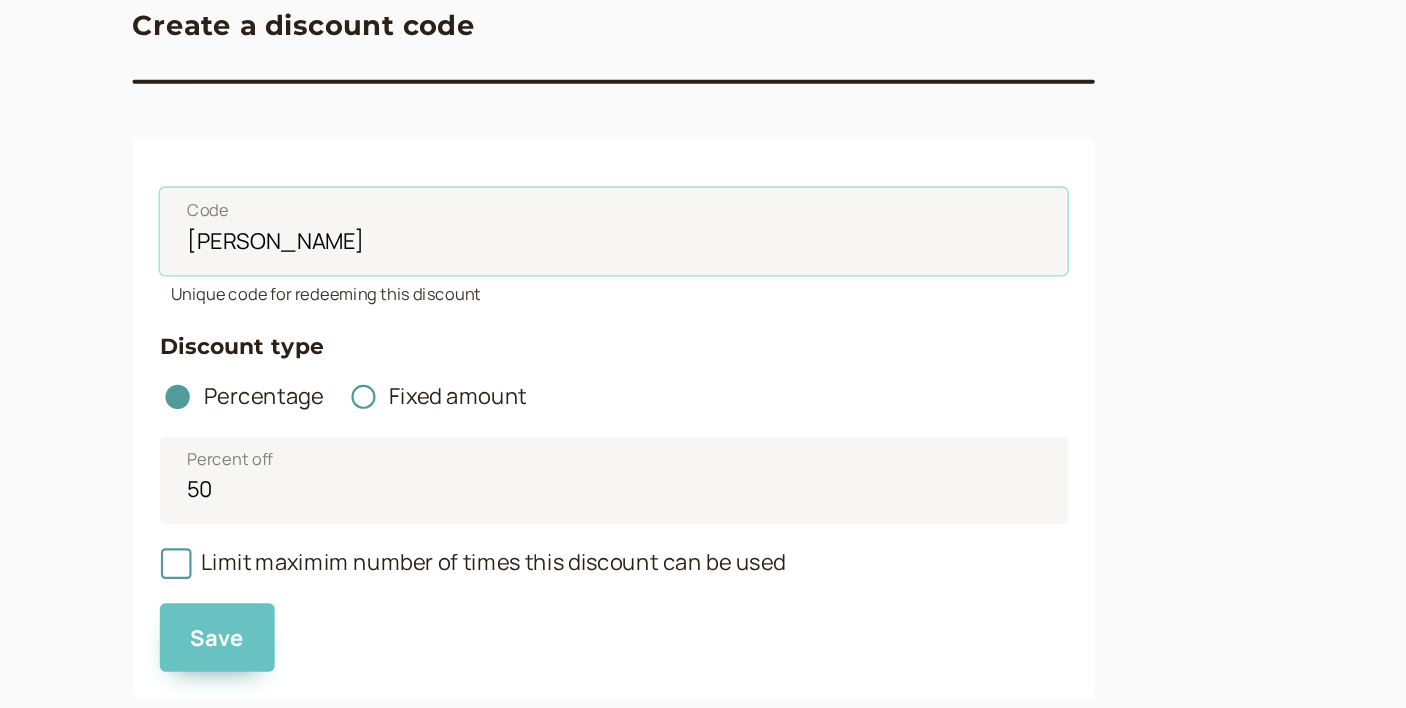 type on "[PERSON_NAME]" 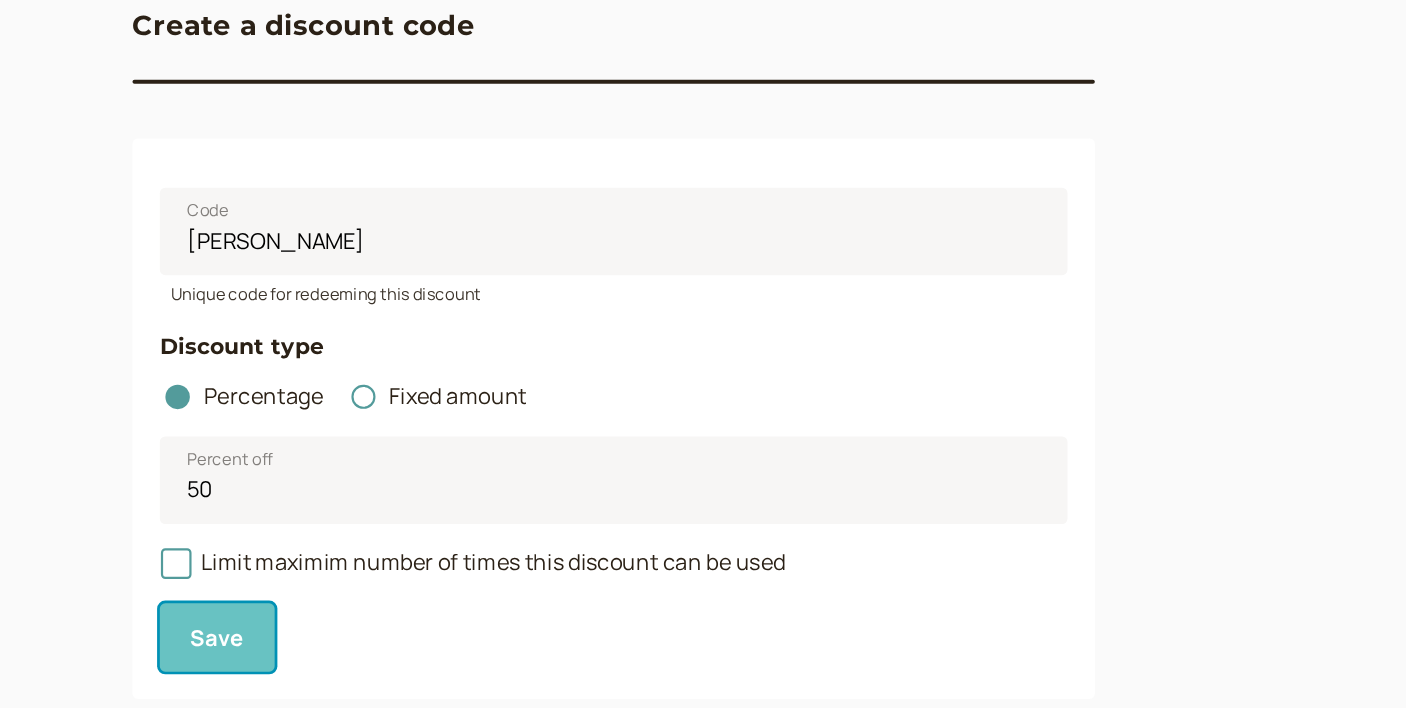 click on "Save" at bounding box center (205, 656) 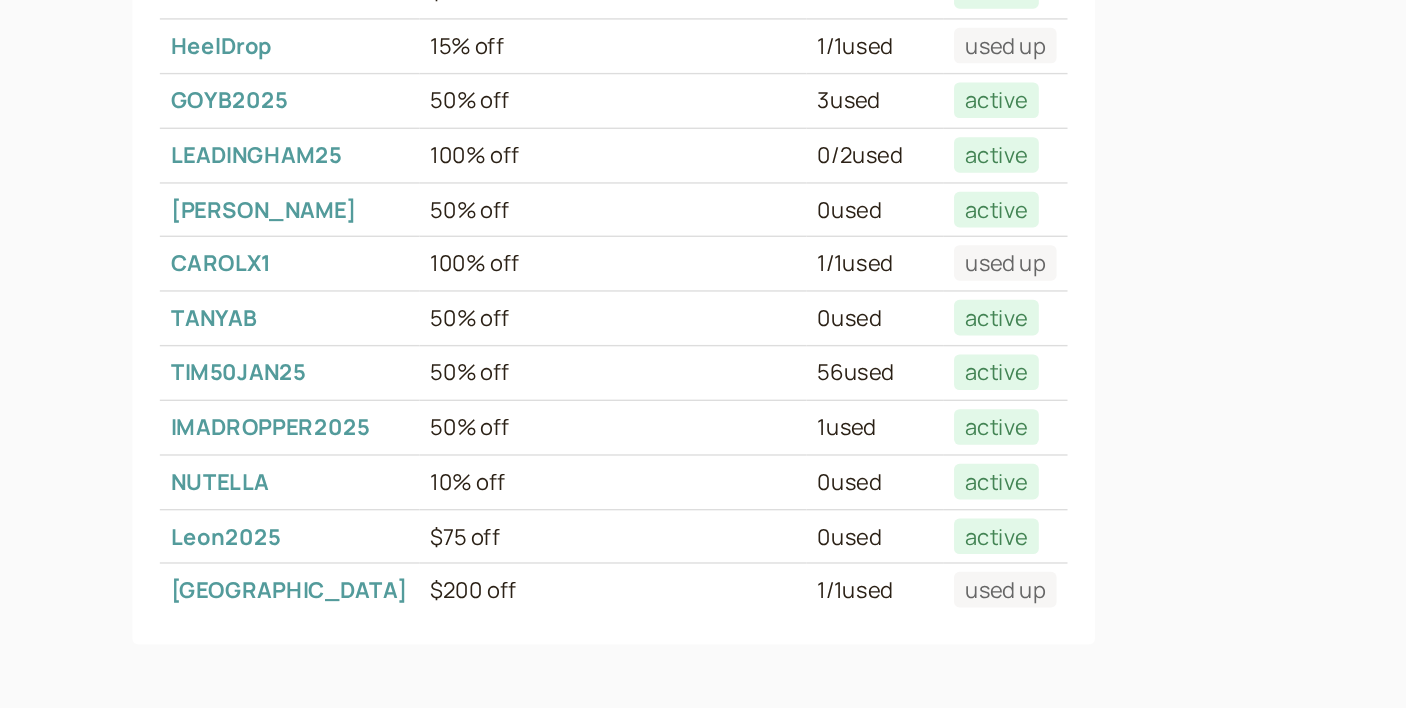 scroll, scrollTop: 496, scrollLeft: 0, axis: vertical 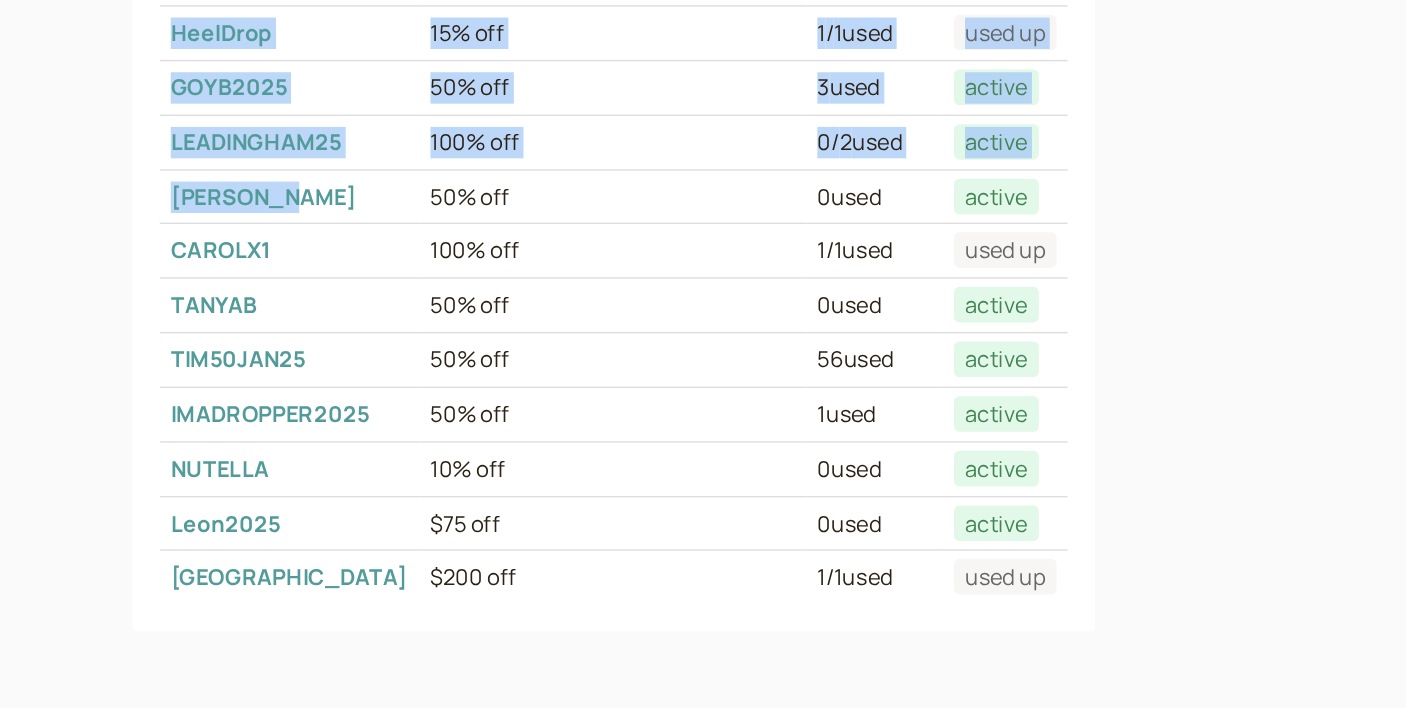 drag, startPoint x: 285, startPoint y: 334, endPoint x: 160, endPoint y: 326, distance: 125.25574 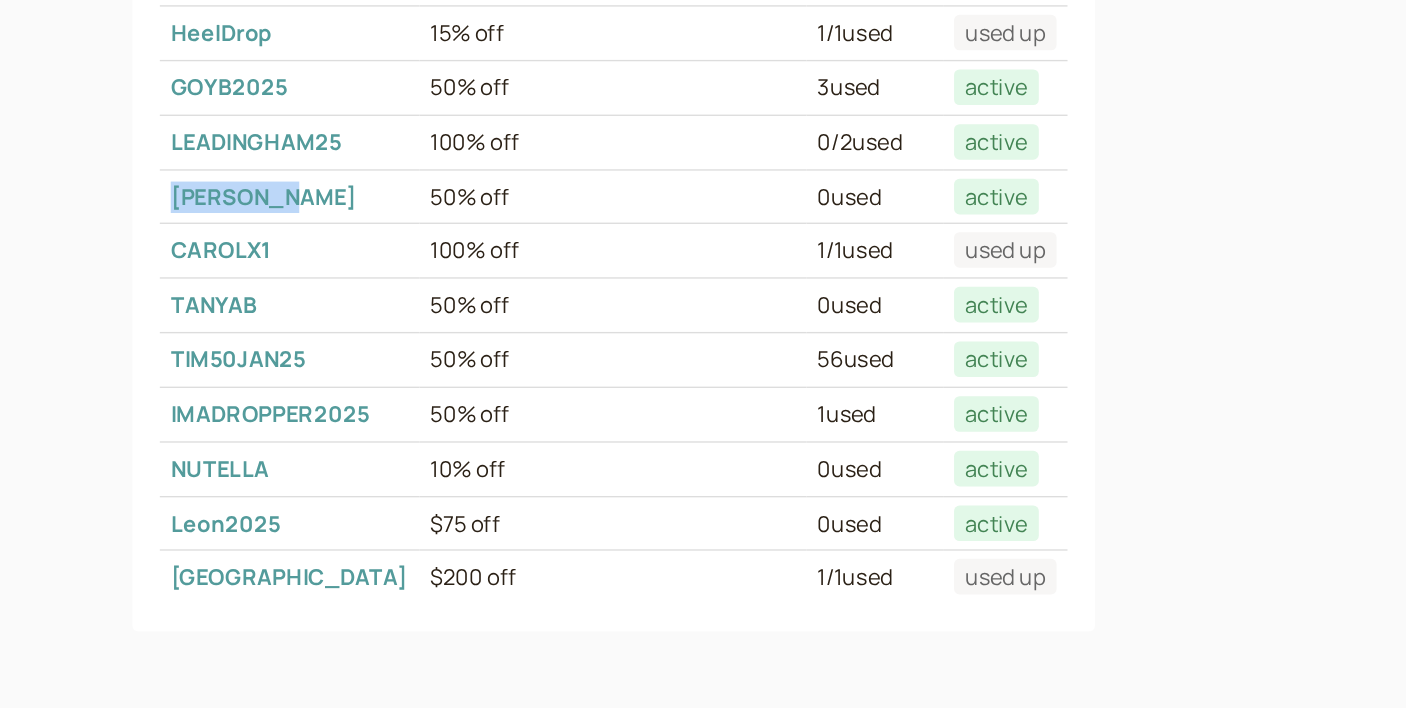 drag, startPoint x: 271, startPoint y: 332, endPoint x: 170, endPoint y: 331, distance: 101.00495 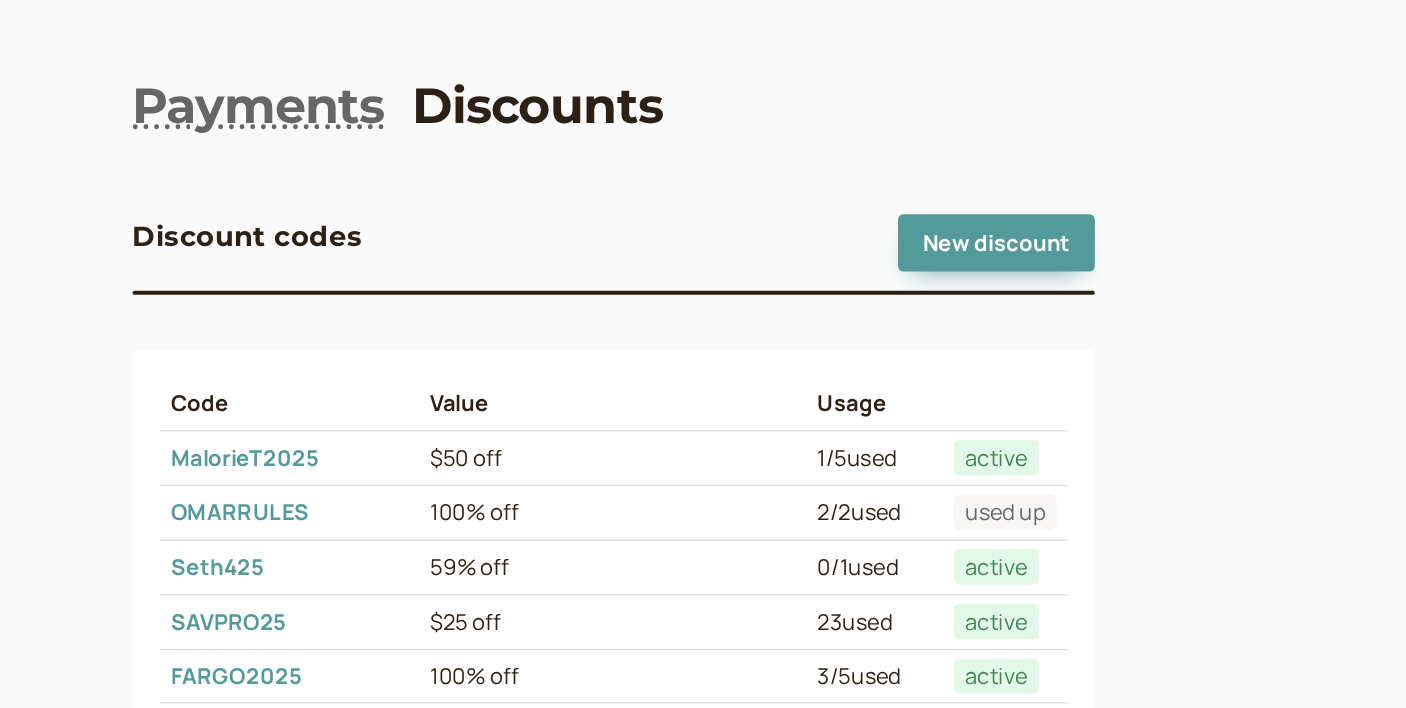 scroll, scrollTop: 0, scrollLeft: 0, axis: both 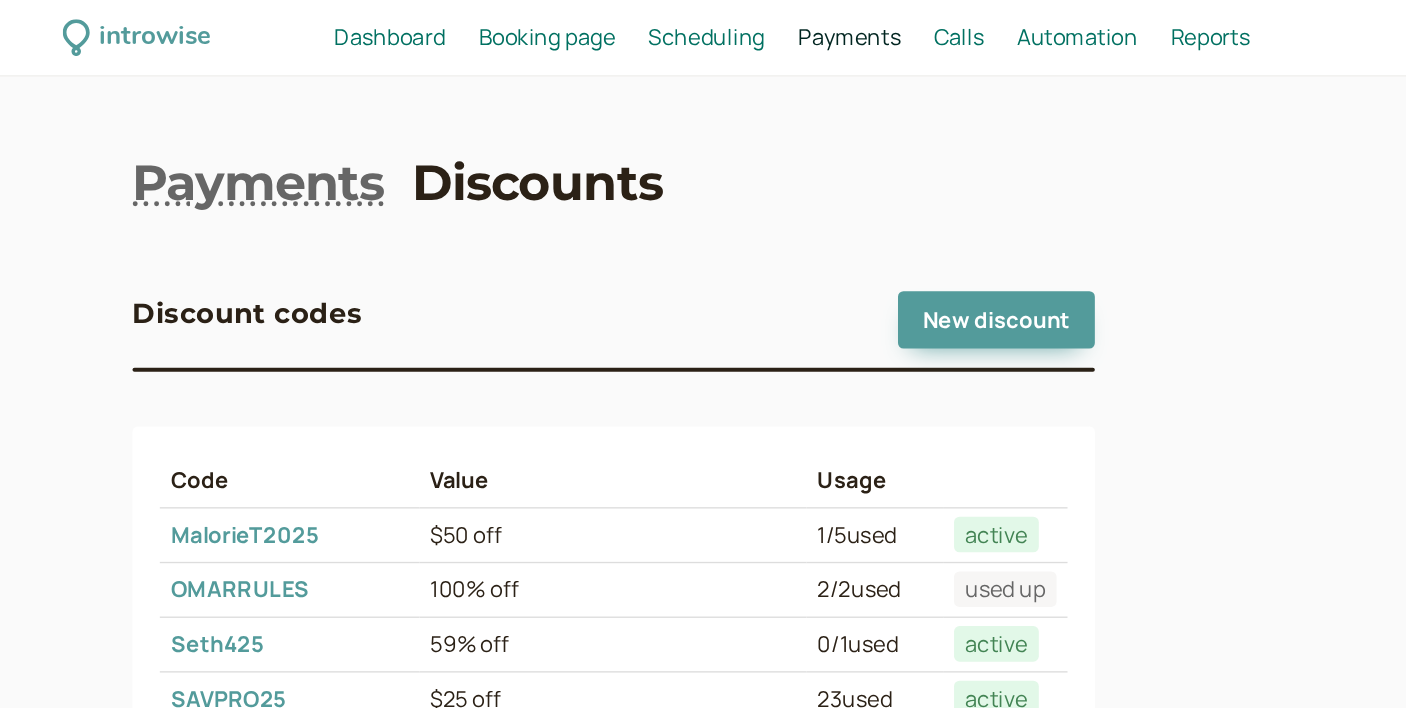 click on "Booking page" at bounding box center (446, 27) 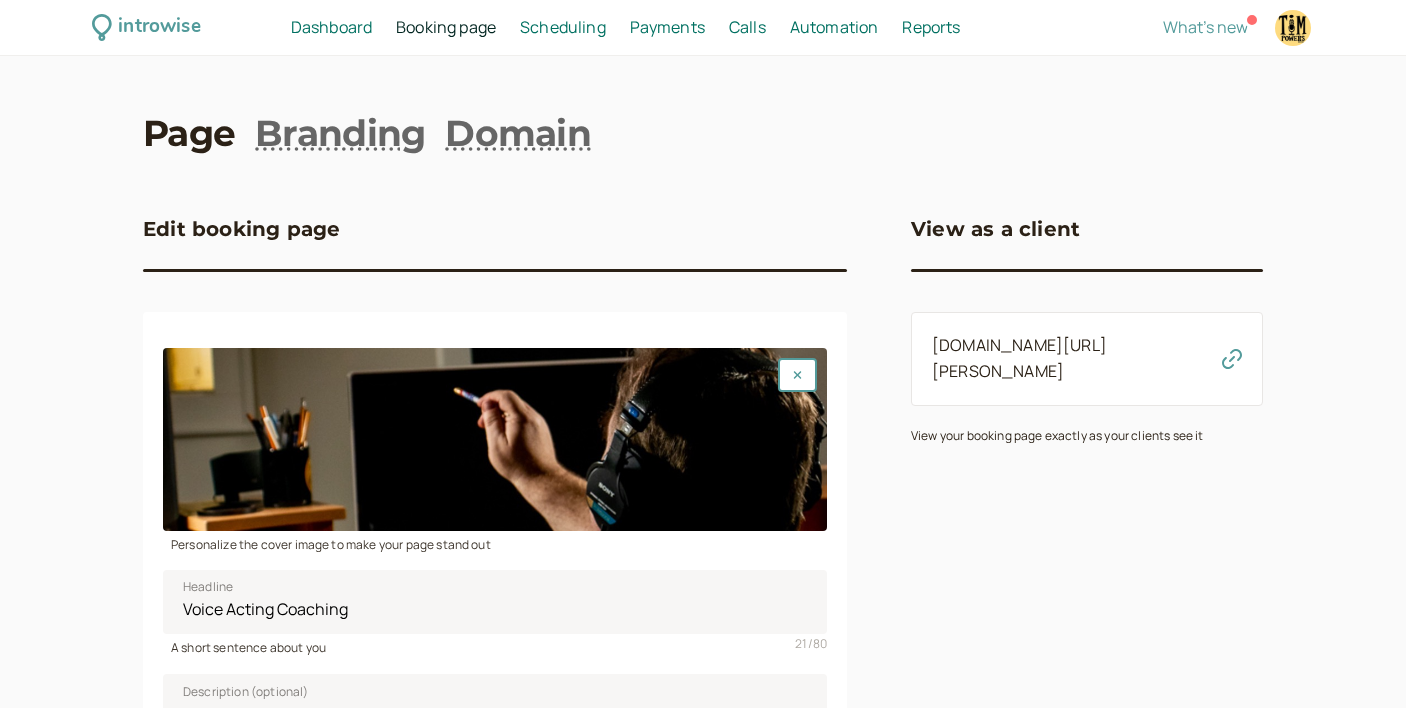 click on "[DOMAIN_NAME][URL][PERSON_NAME]" at bounding box center [1019, 358] 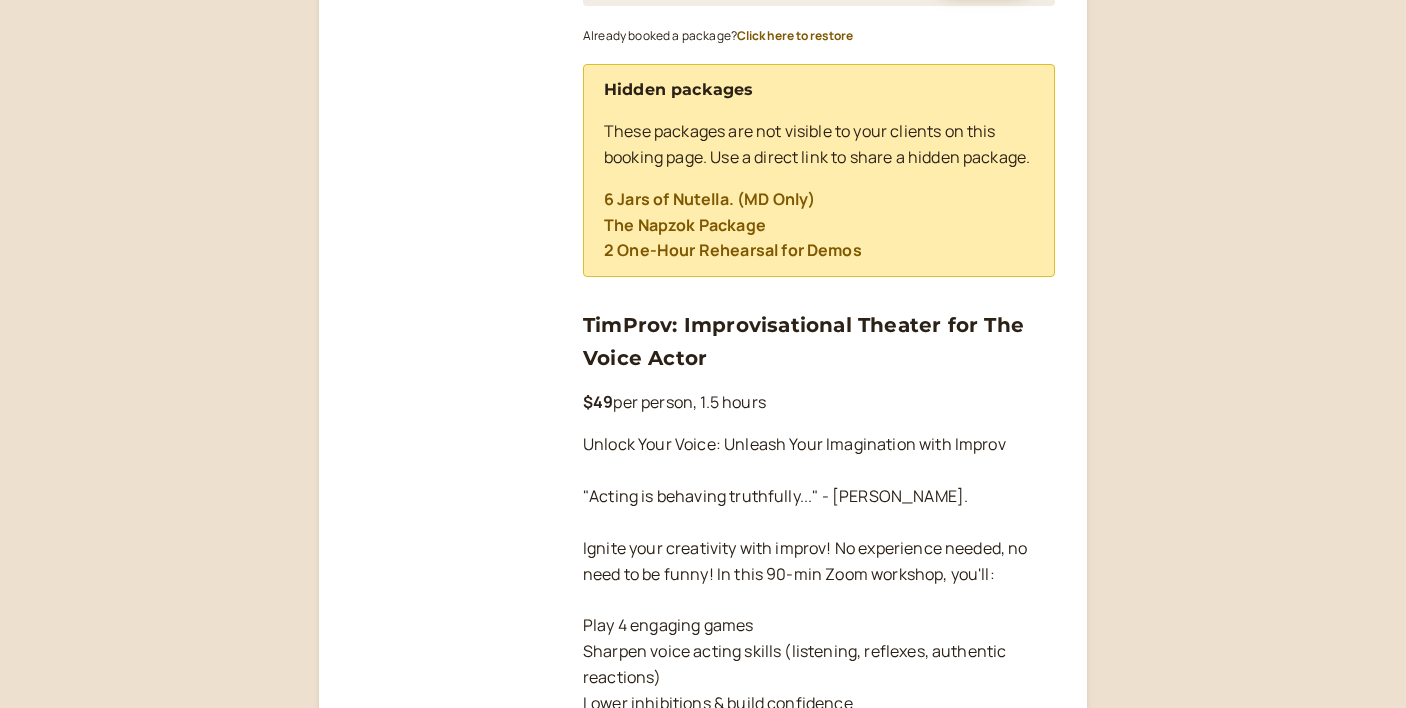 scroll, scrollTop: 1157, scrollLeft: 0, axis: vertical 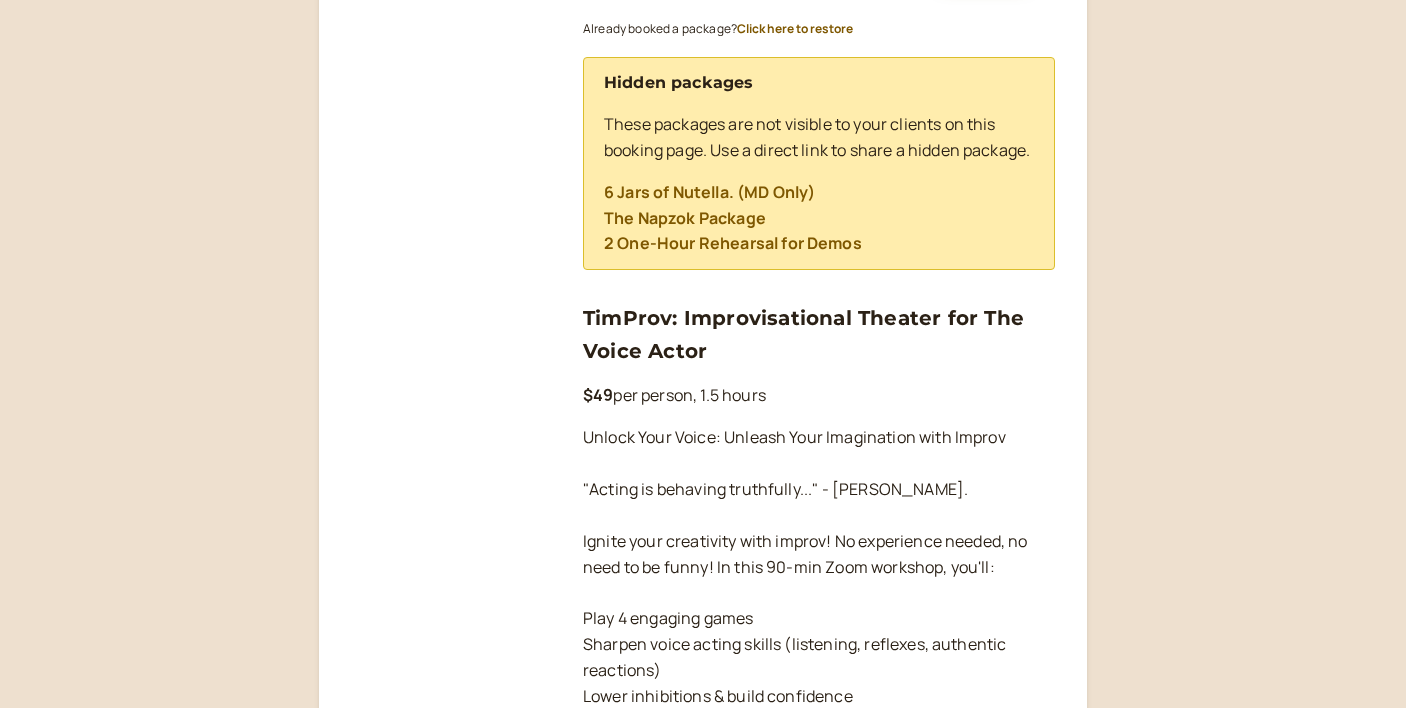 click on "TimProv:  Improvisational Theater for The Voice Actor" at bounding box center (803, 334) 